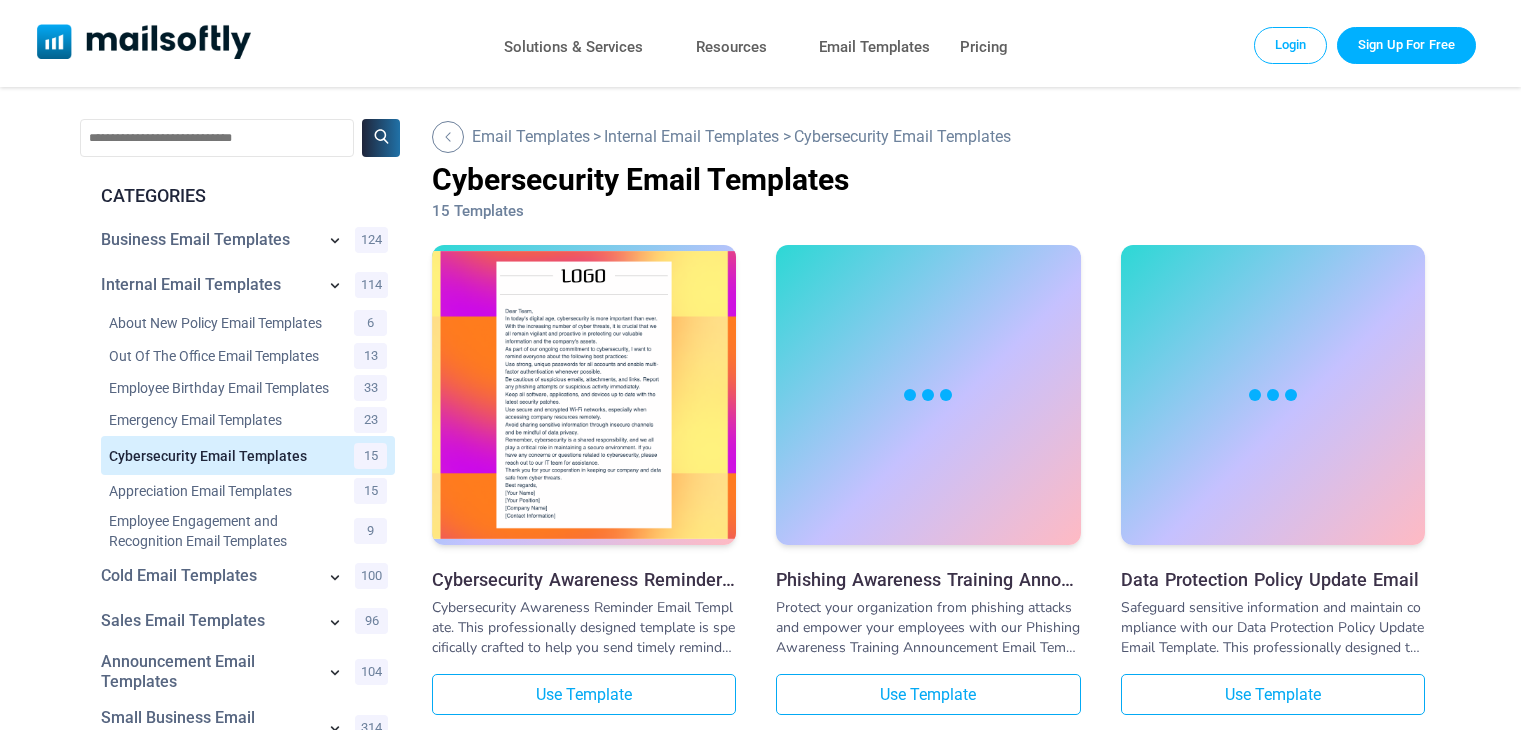 scroll, scrollTop: 0, scrollLeft: 0, axis: both 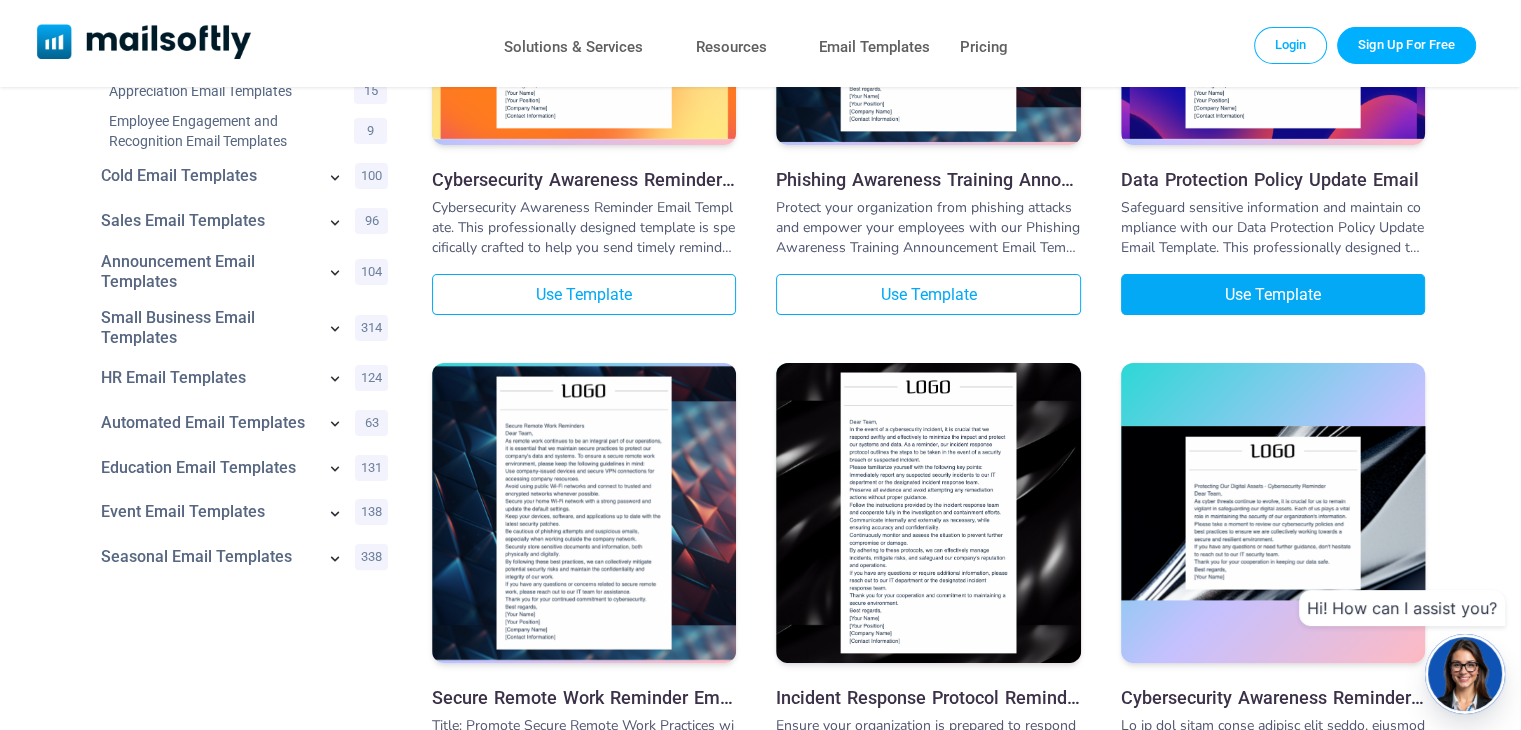 click on "Use Template" at bounding box center (1273, 294) 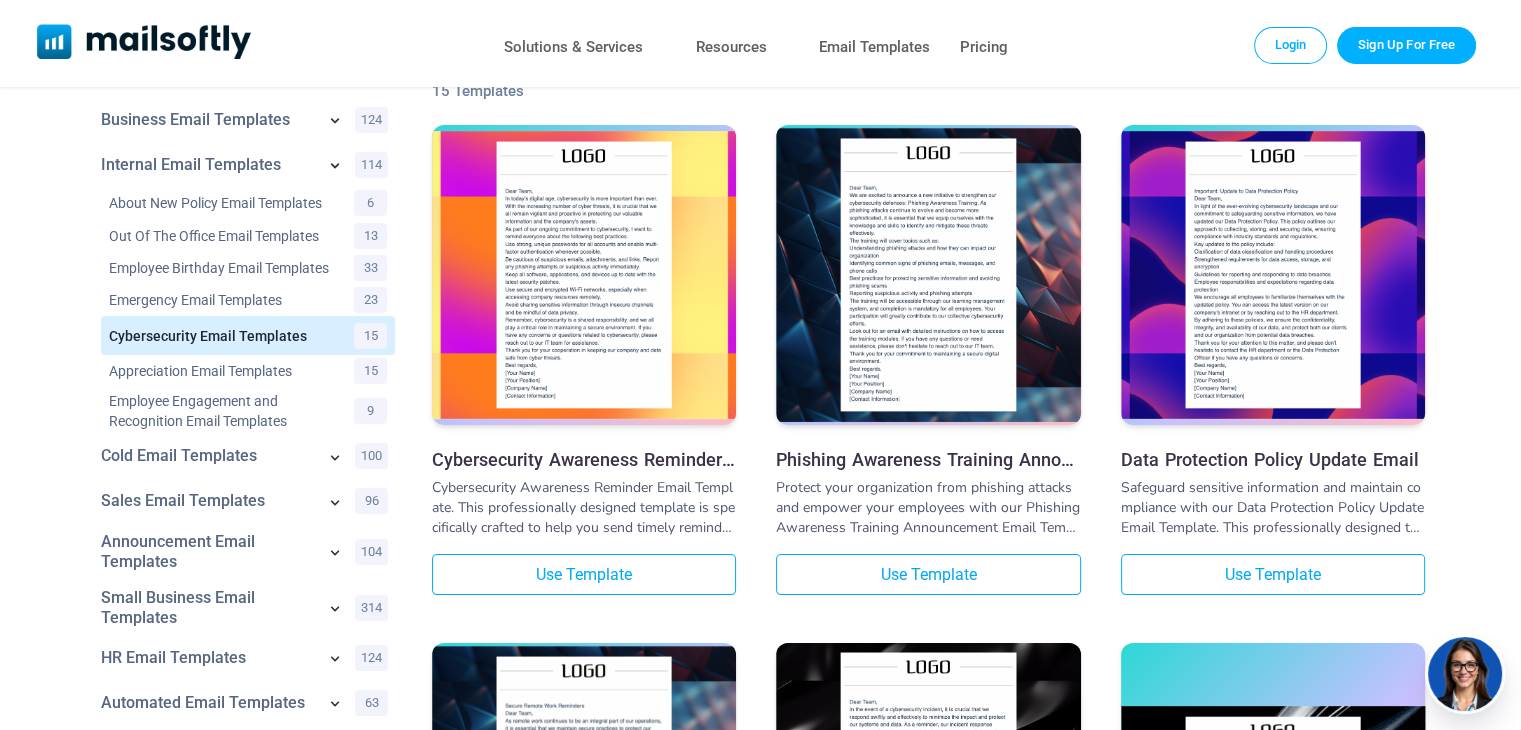 scroll, scrollTop: 0, scrollLeft: 0, axis: both 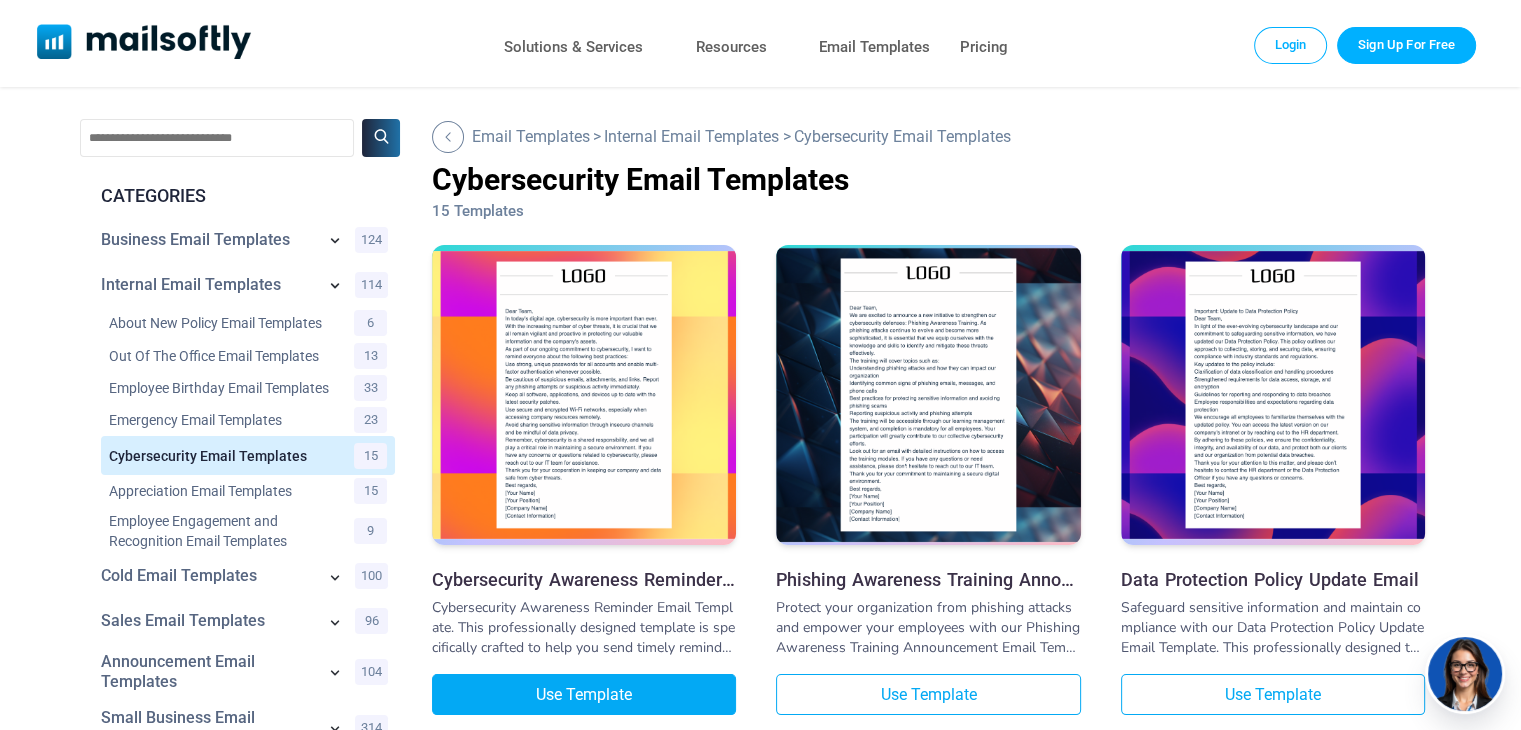 click on "Use Template" at bounding box center (584, 694) 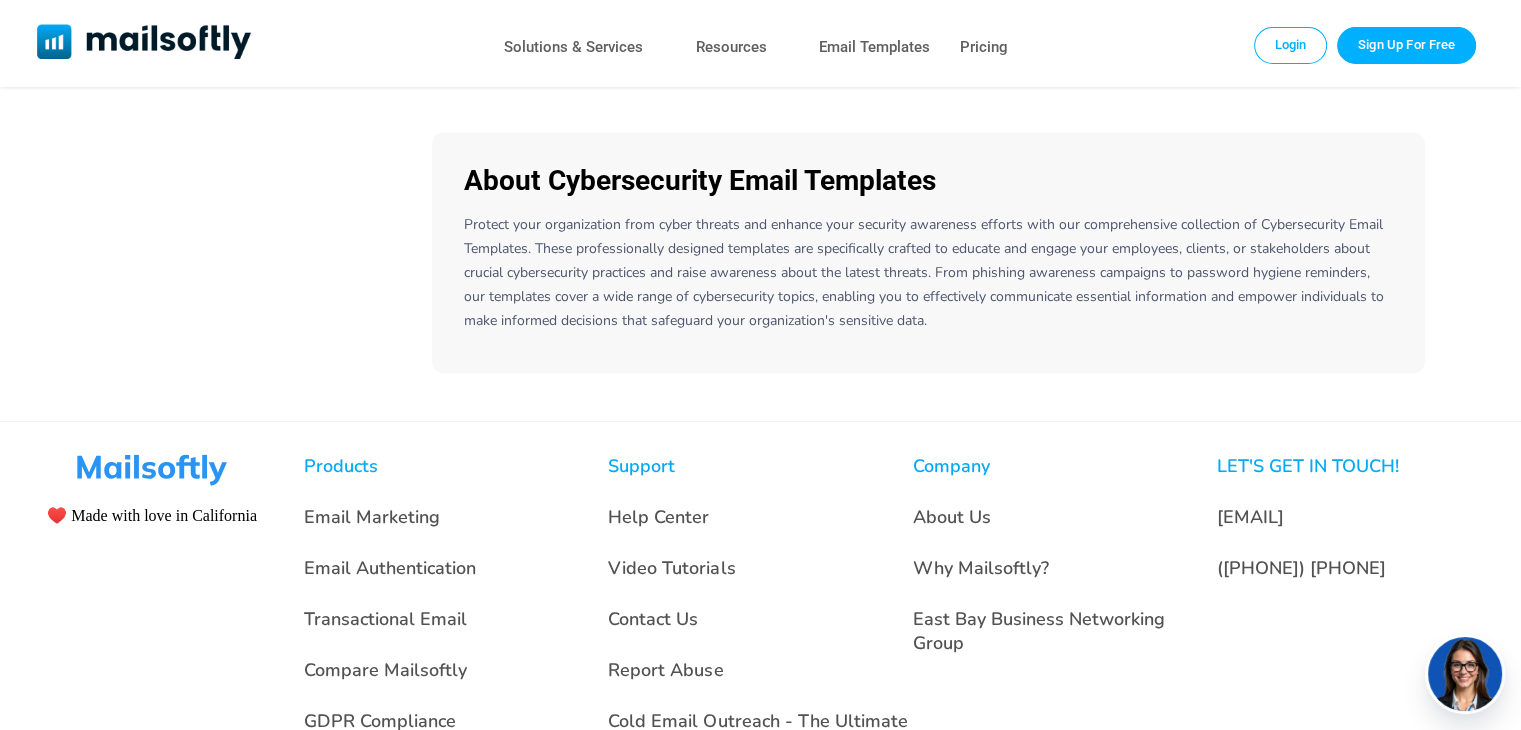 scroll, scrollTop: 2863, scrollLeft: 0, axis: vertical 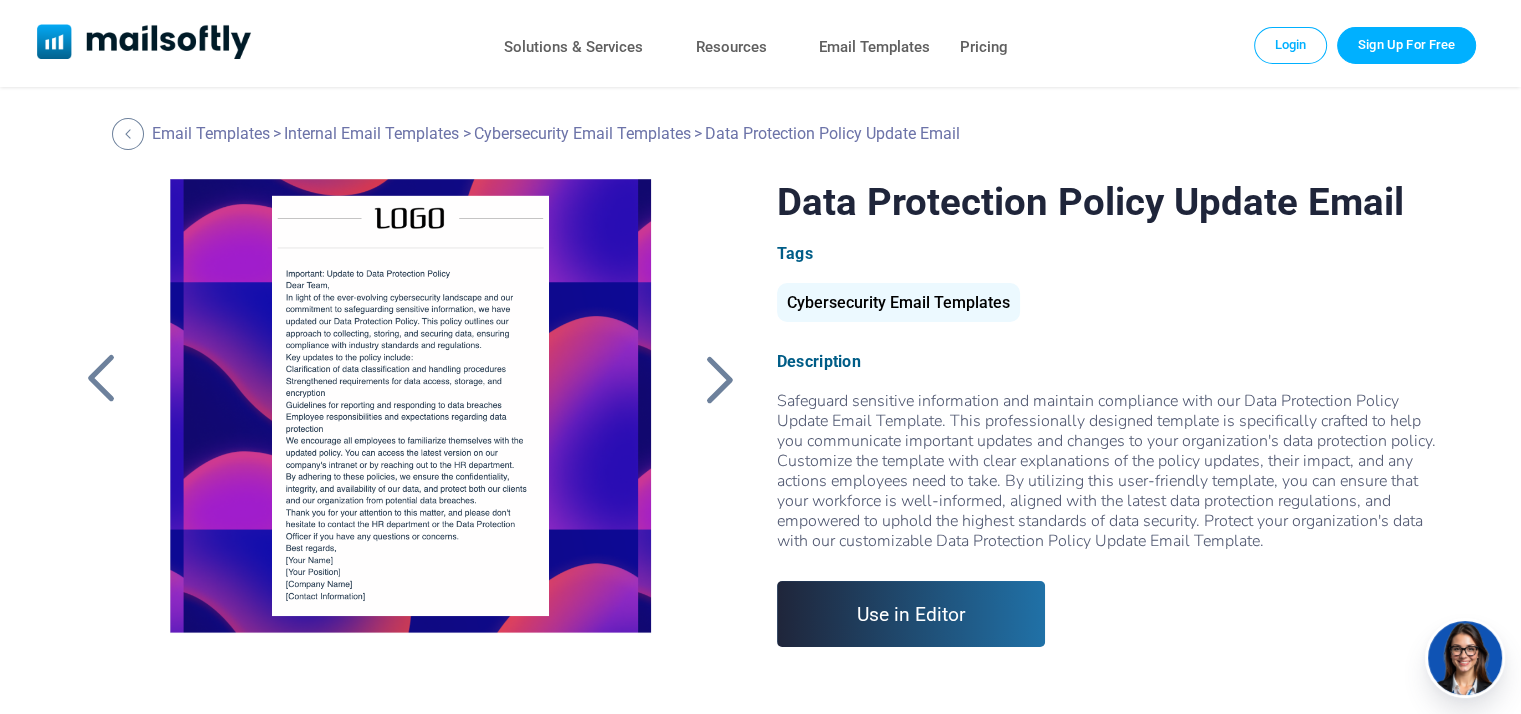 click on "Use in Editor" at bounding box center [911, 614] 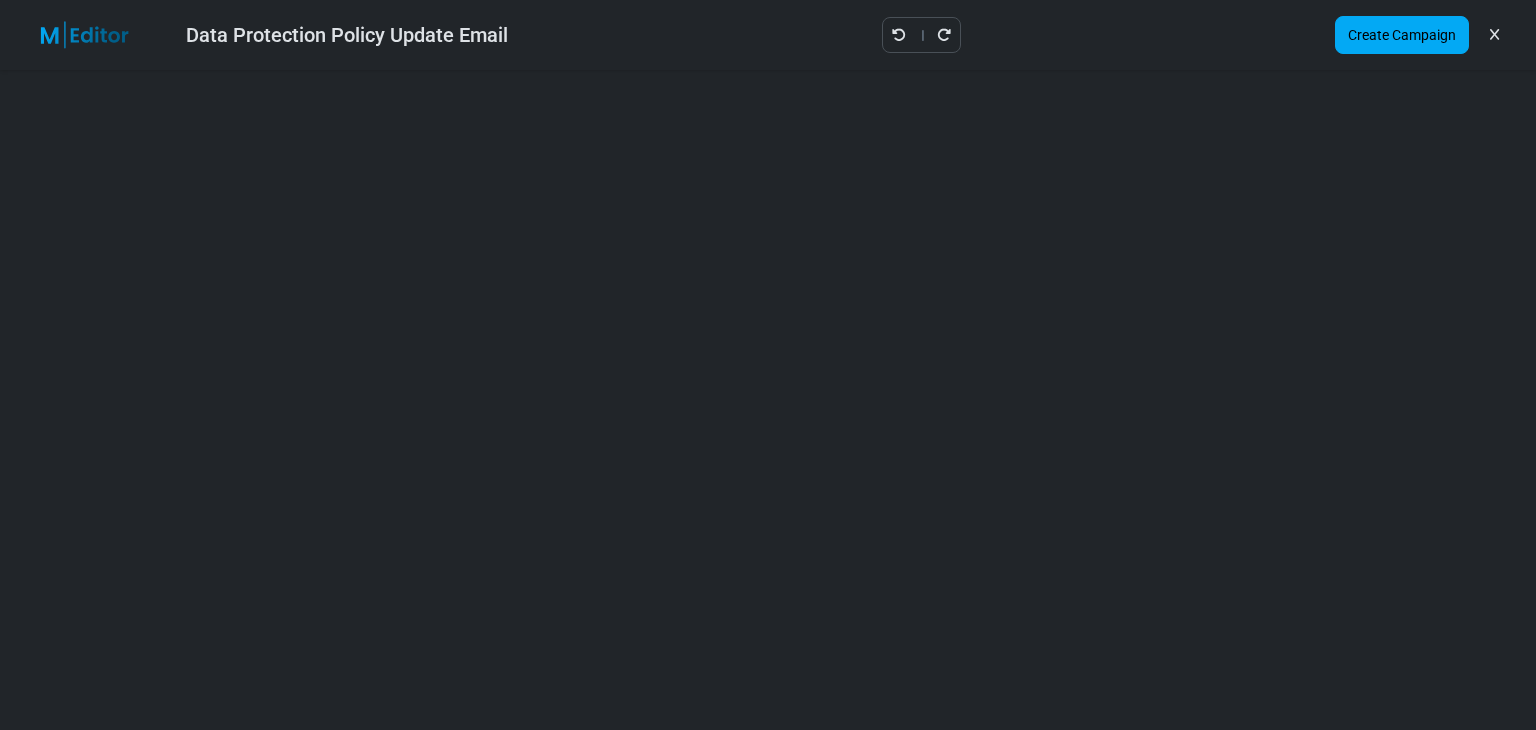 scroll, scrollTop: 0, scrollLeft: 0, axis: both 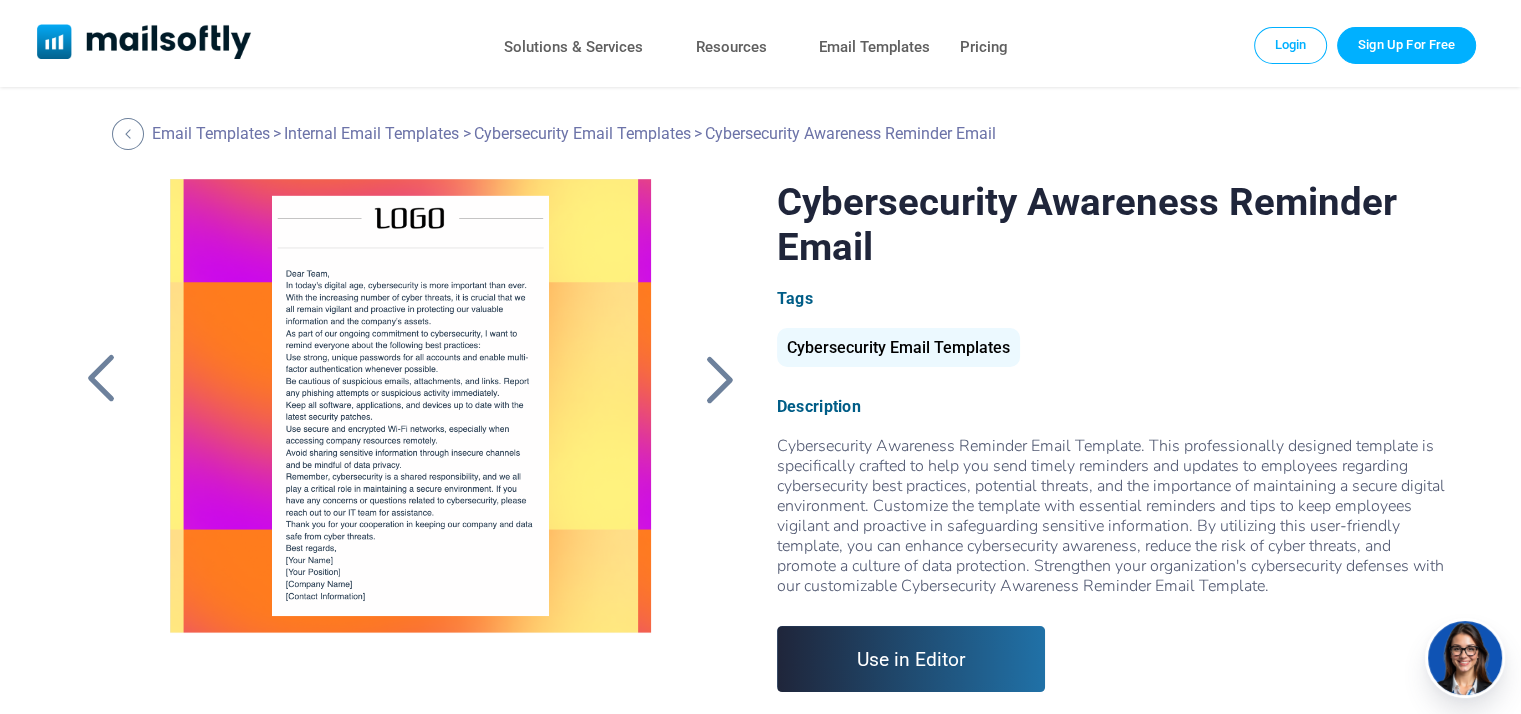 click on "Use in Editor" at bounding box center [911, 659] 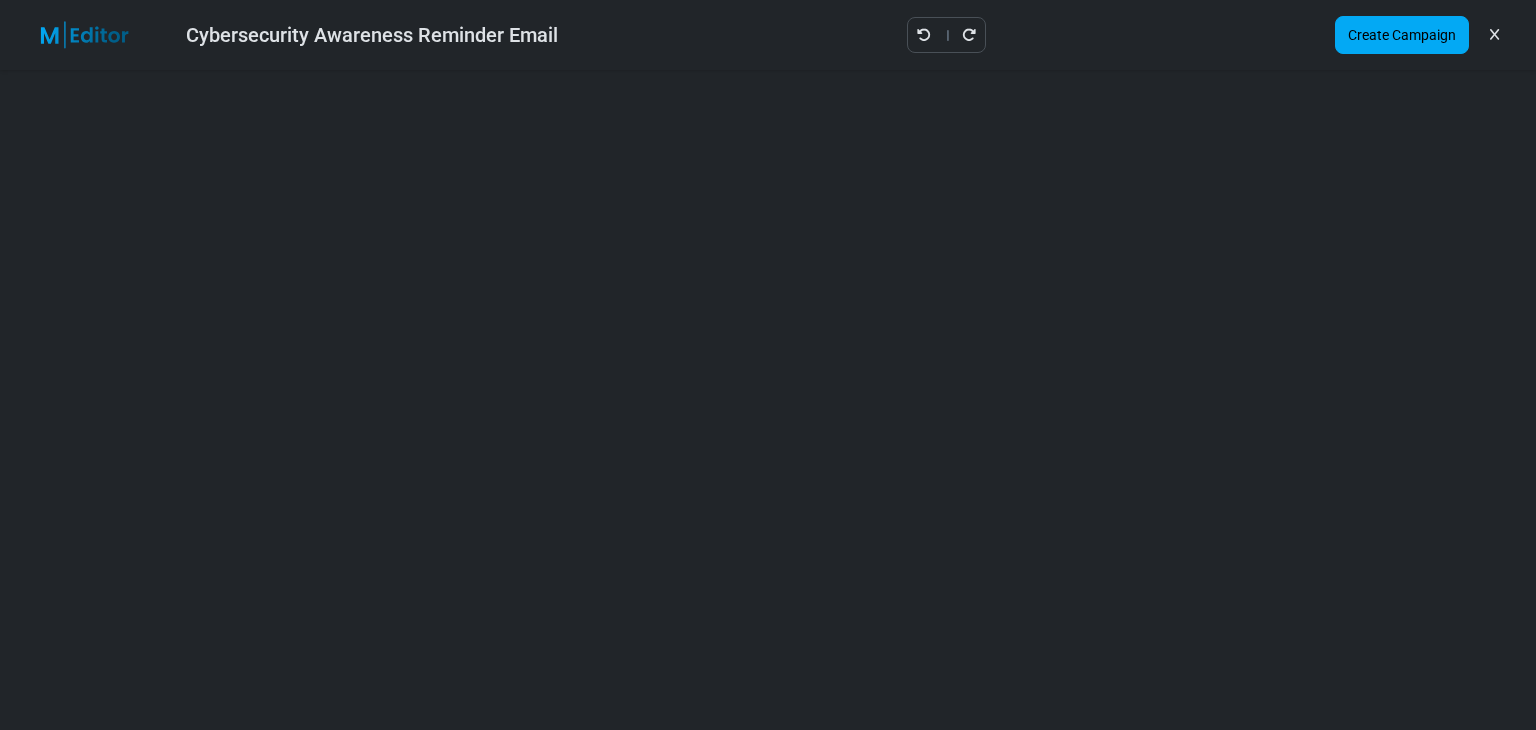 scroll, scrollTop: 0, scrollLeft: 0, axis: both 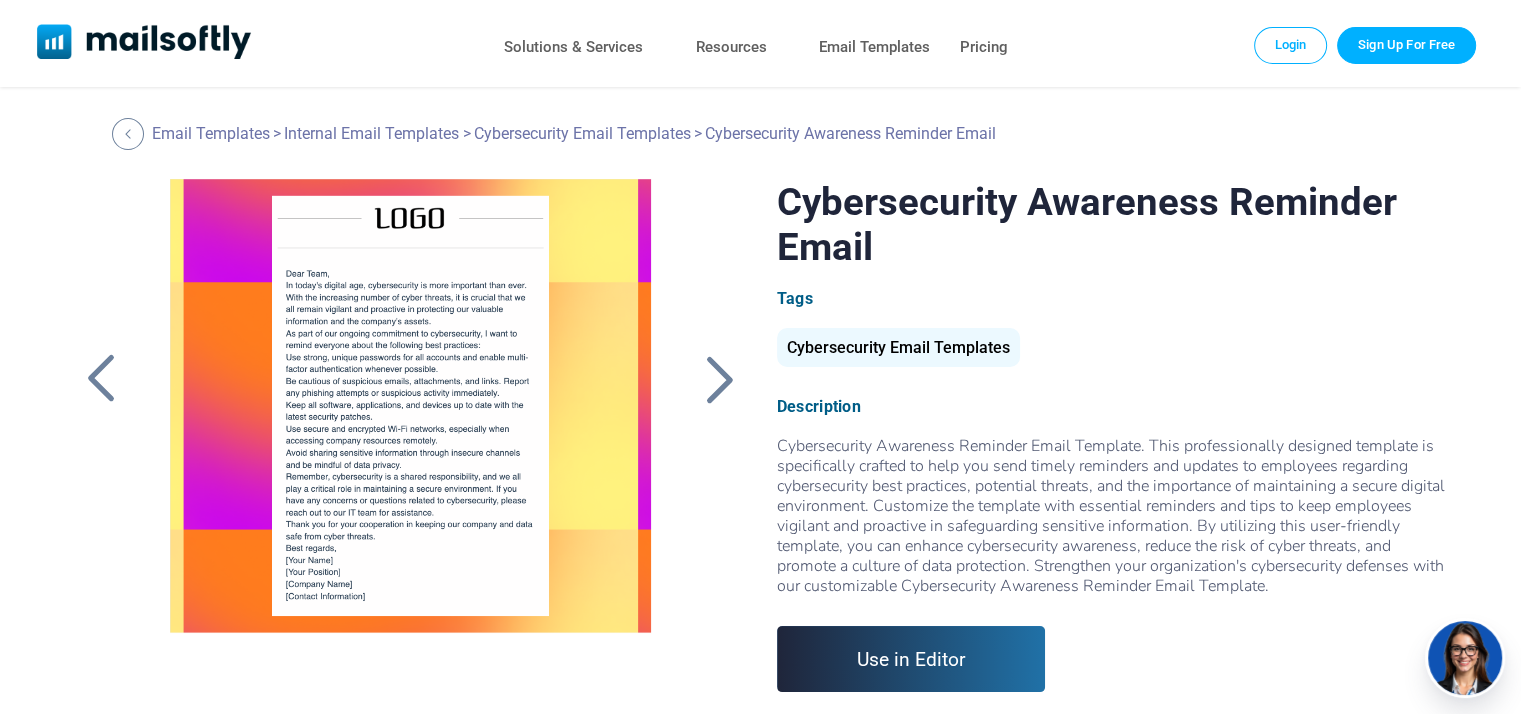 click at bounding box center (719, 379) 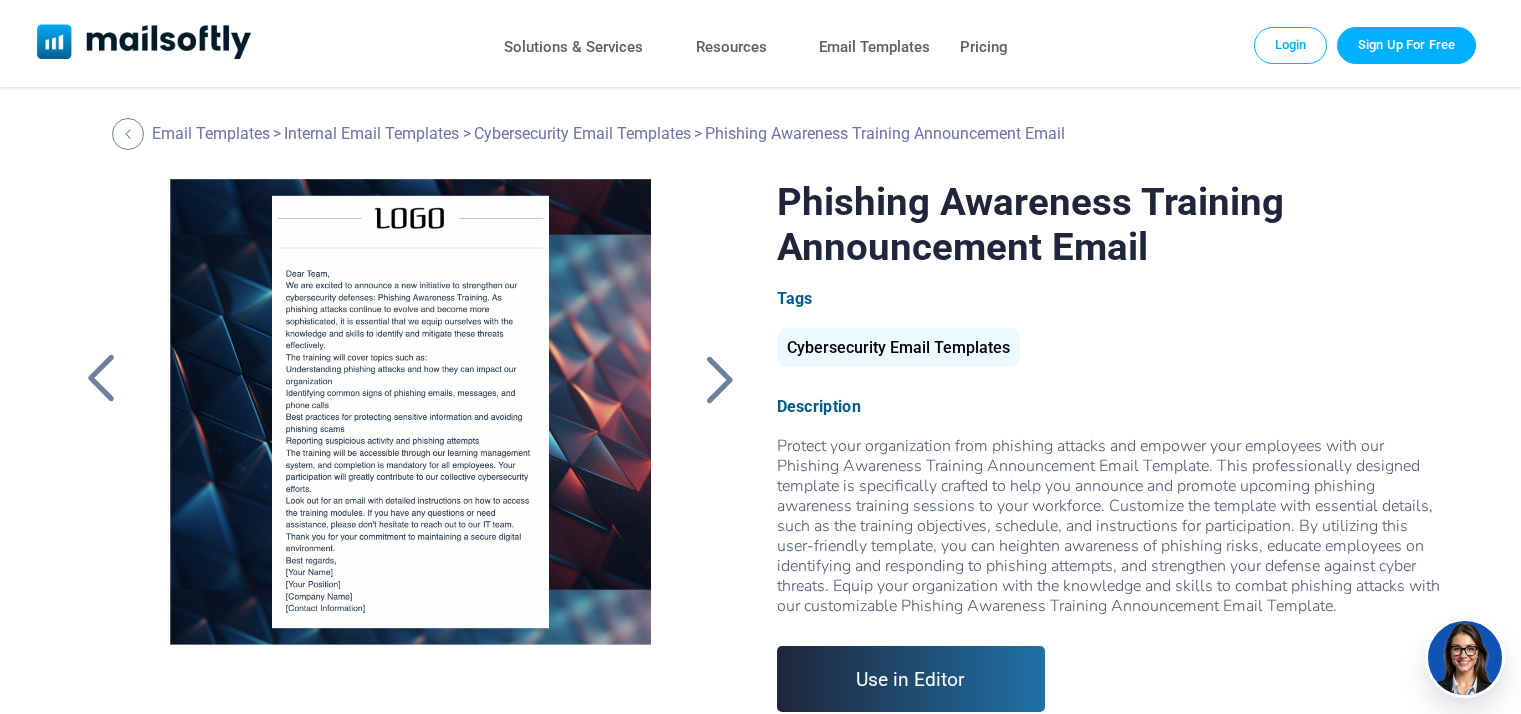 scroll, scrollTop: 0, scrollLeft: 0, axis: both 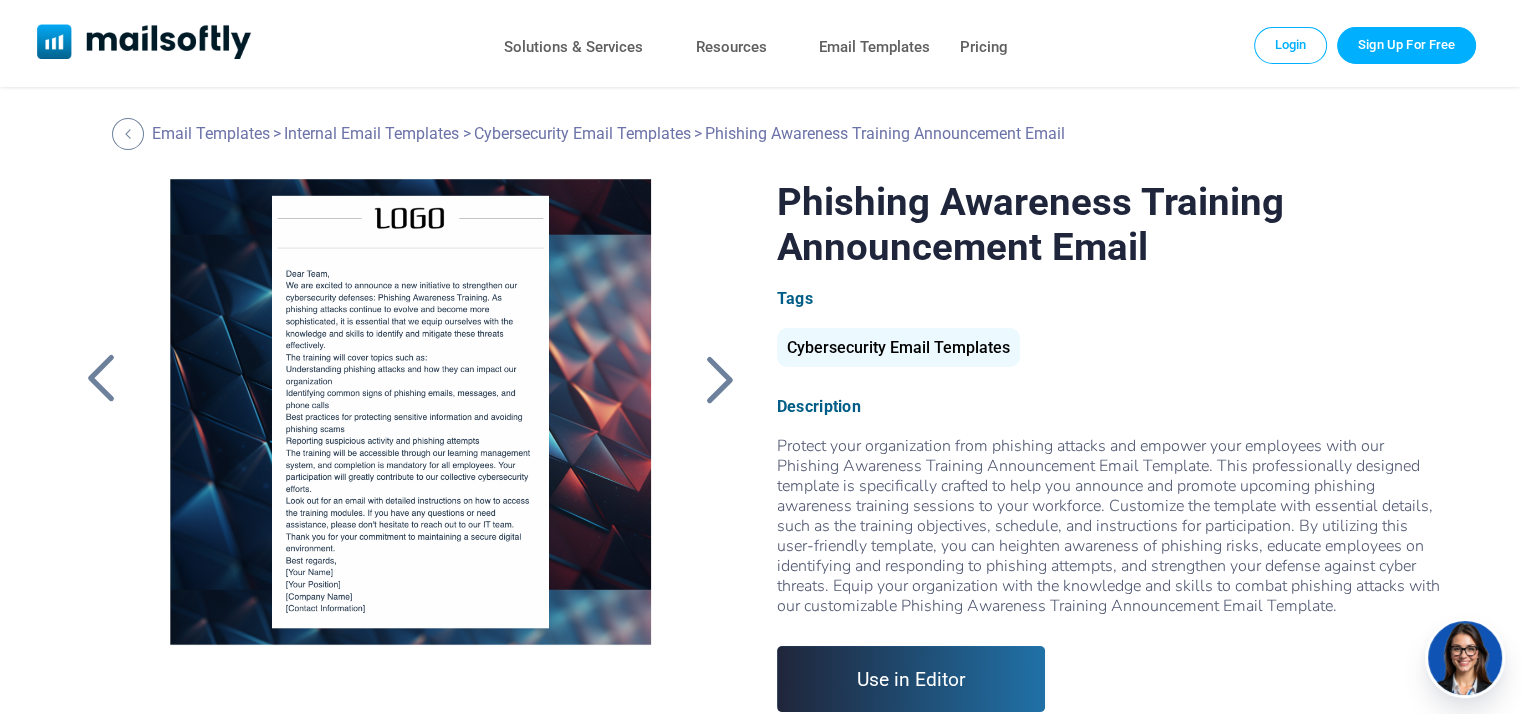 click at bounding box center [719, 379] 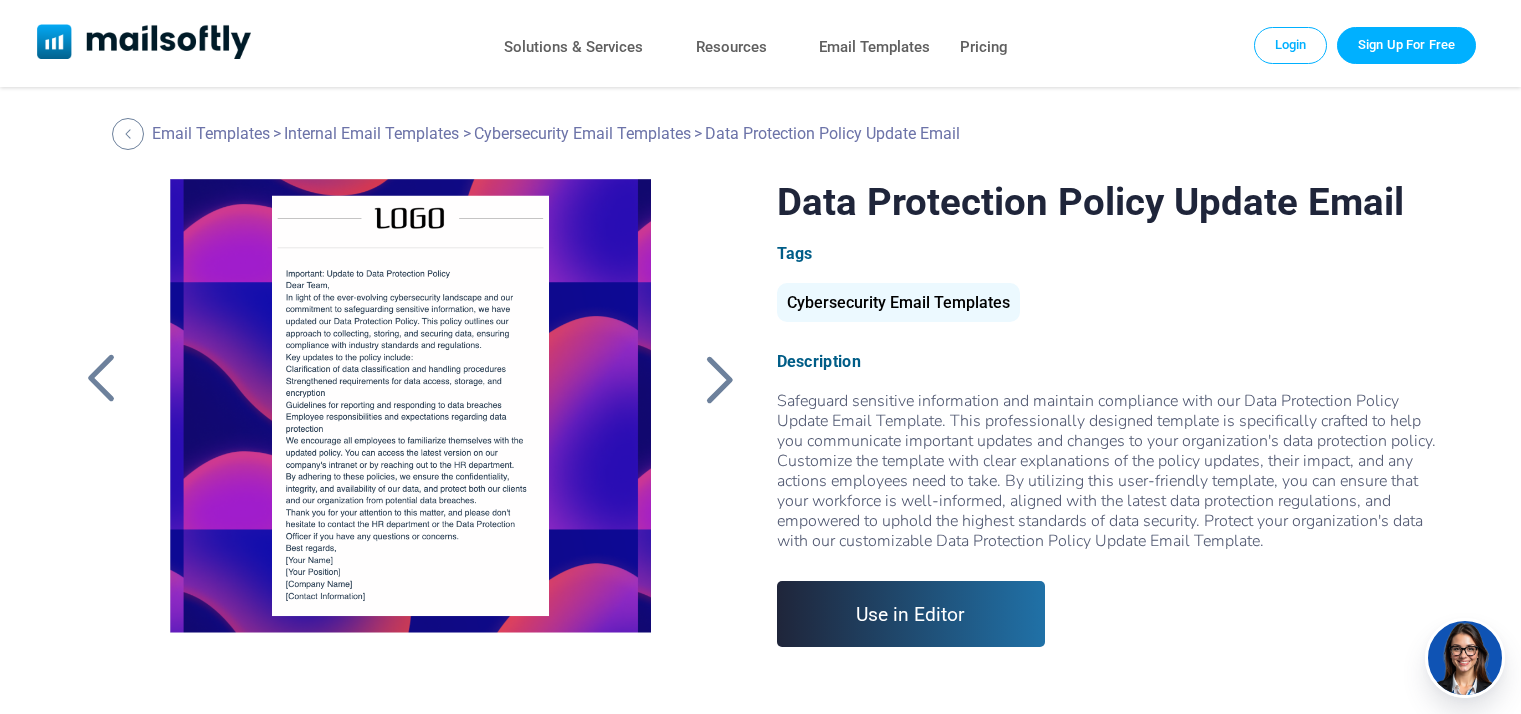 scroll, scrollTop: 0, scrollLeft: 0, axis: both 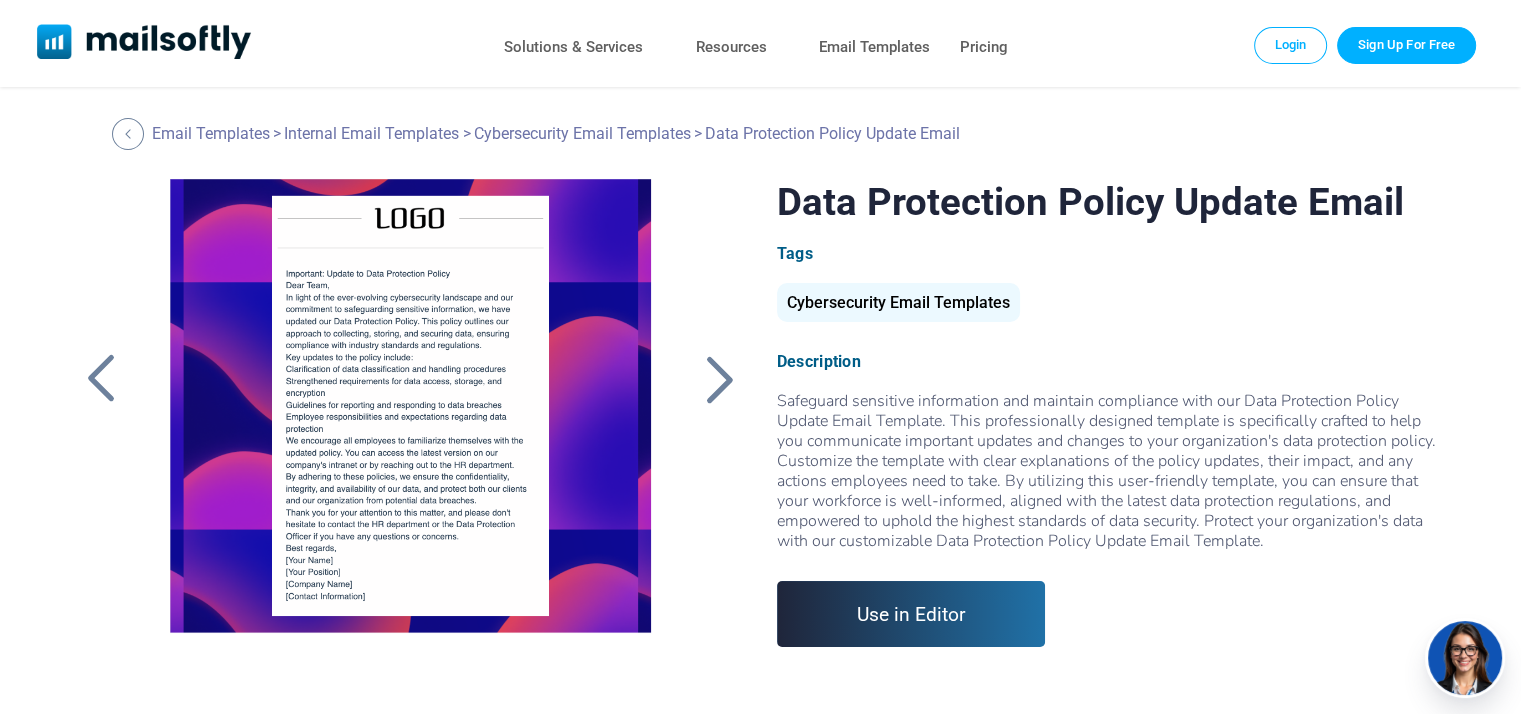 click at bounding box center (719, 379) 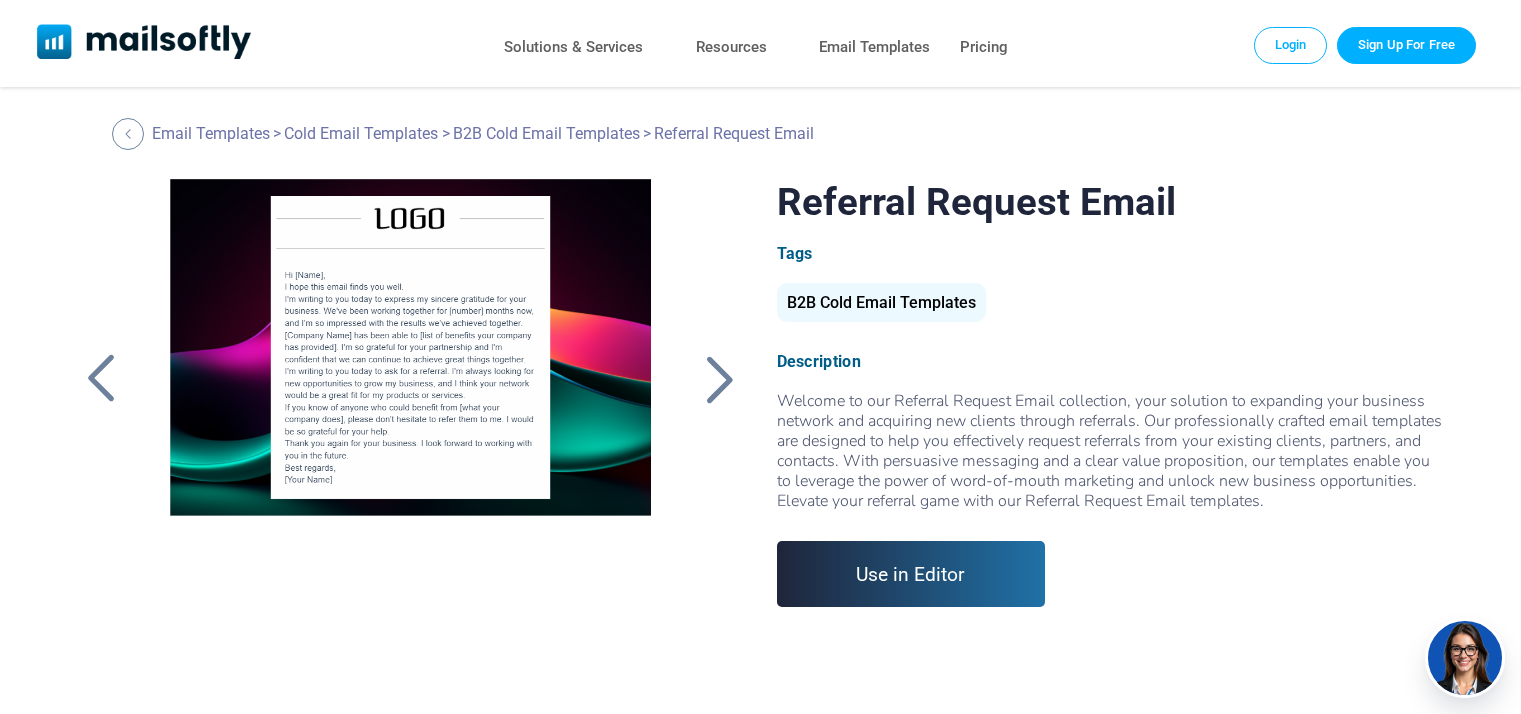scroll, scrollTop: 0, scrollLeft: 0, axis: both 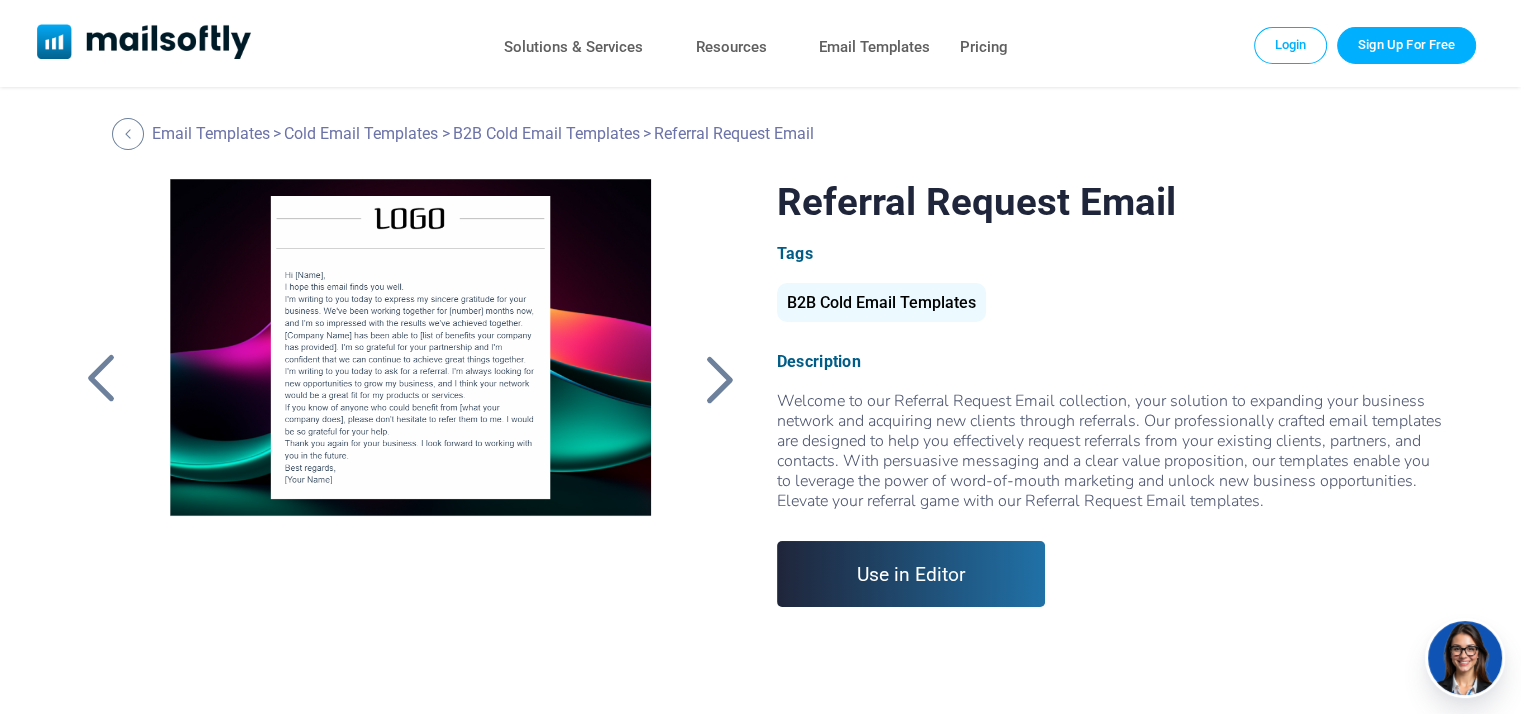 click at bounding box center [719, 379] 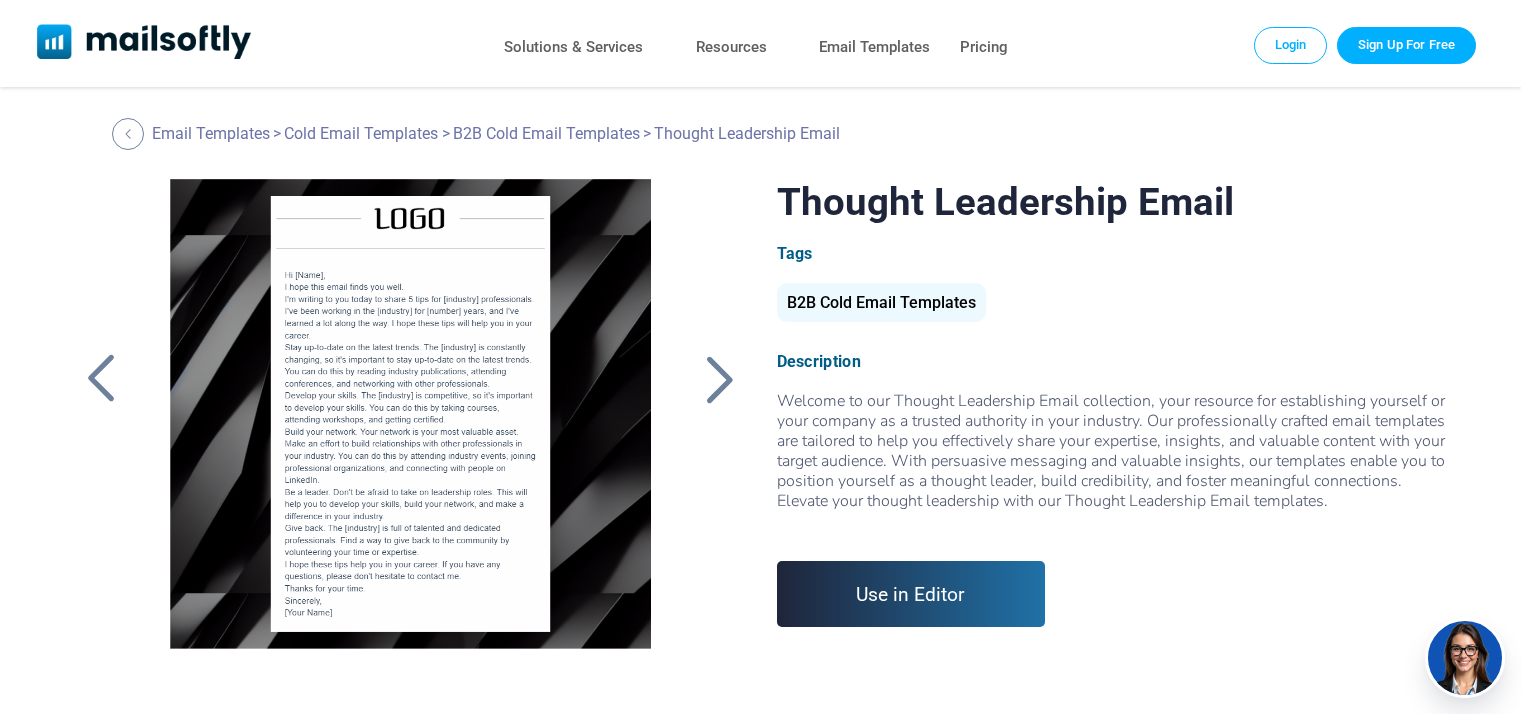scroll, scrollTop: 0, scrollLeft: 0, axis: both 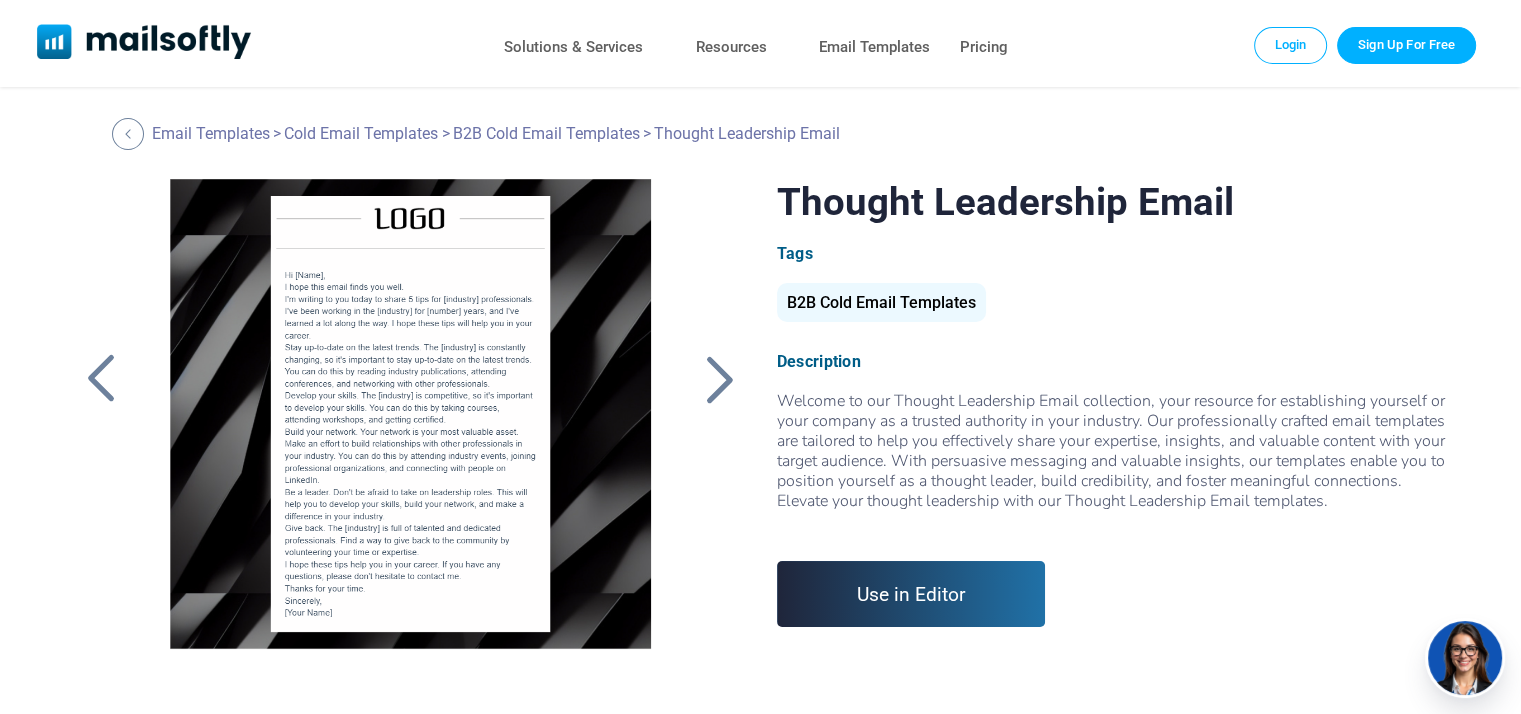 click at bounding box center (719, 379) 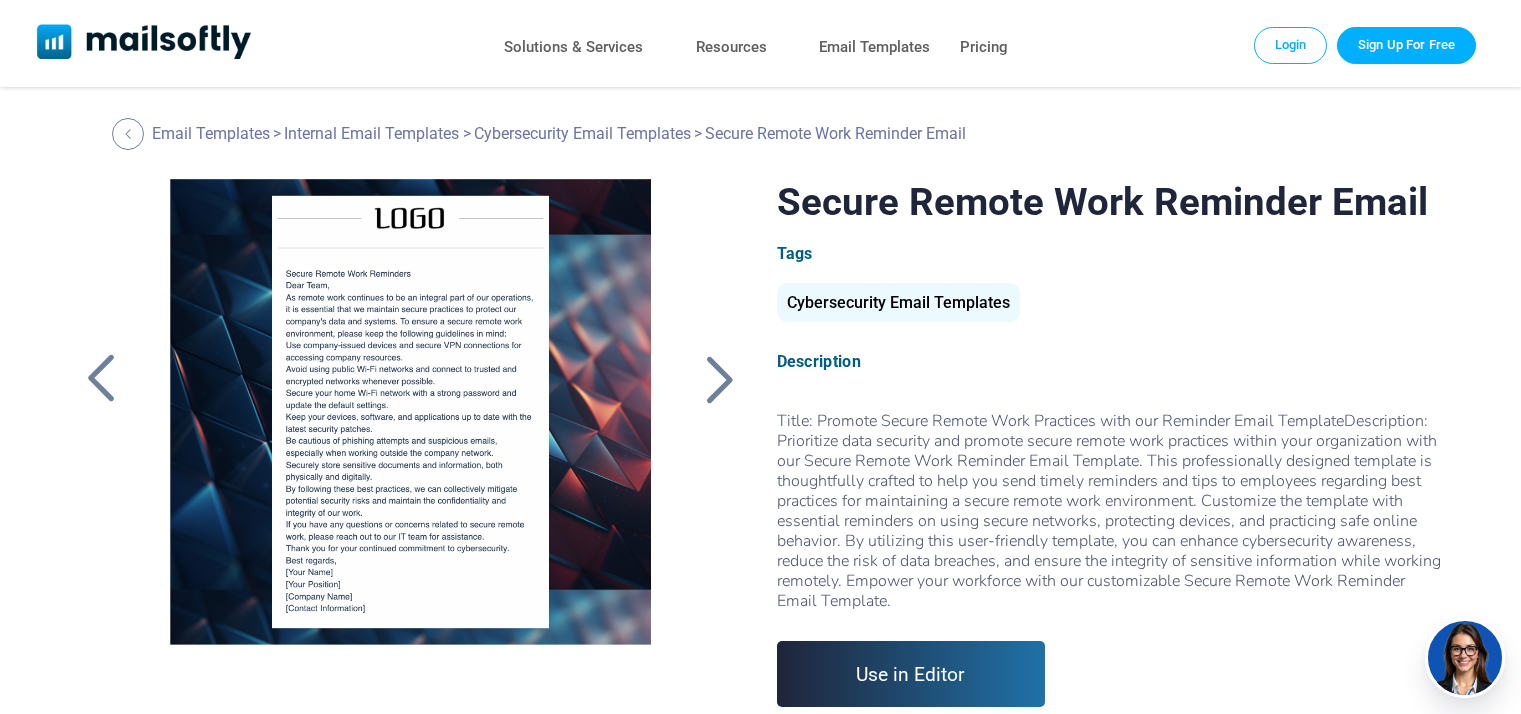 scroll, scrollTop: 0, scrollLeft: 0, axis: both 